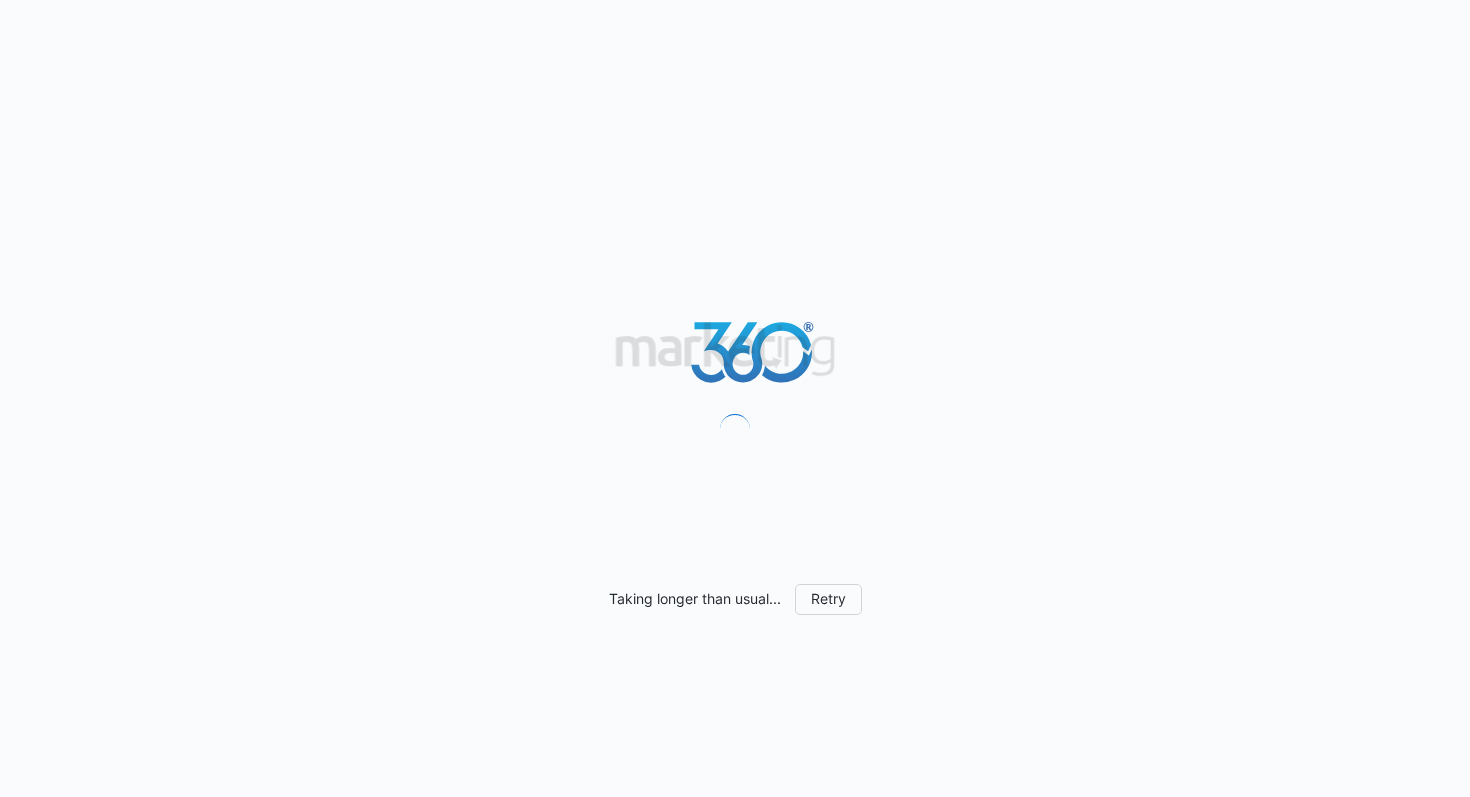 scroll, scrollTop: 0, scrollLeft: 0, axis: both 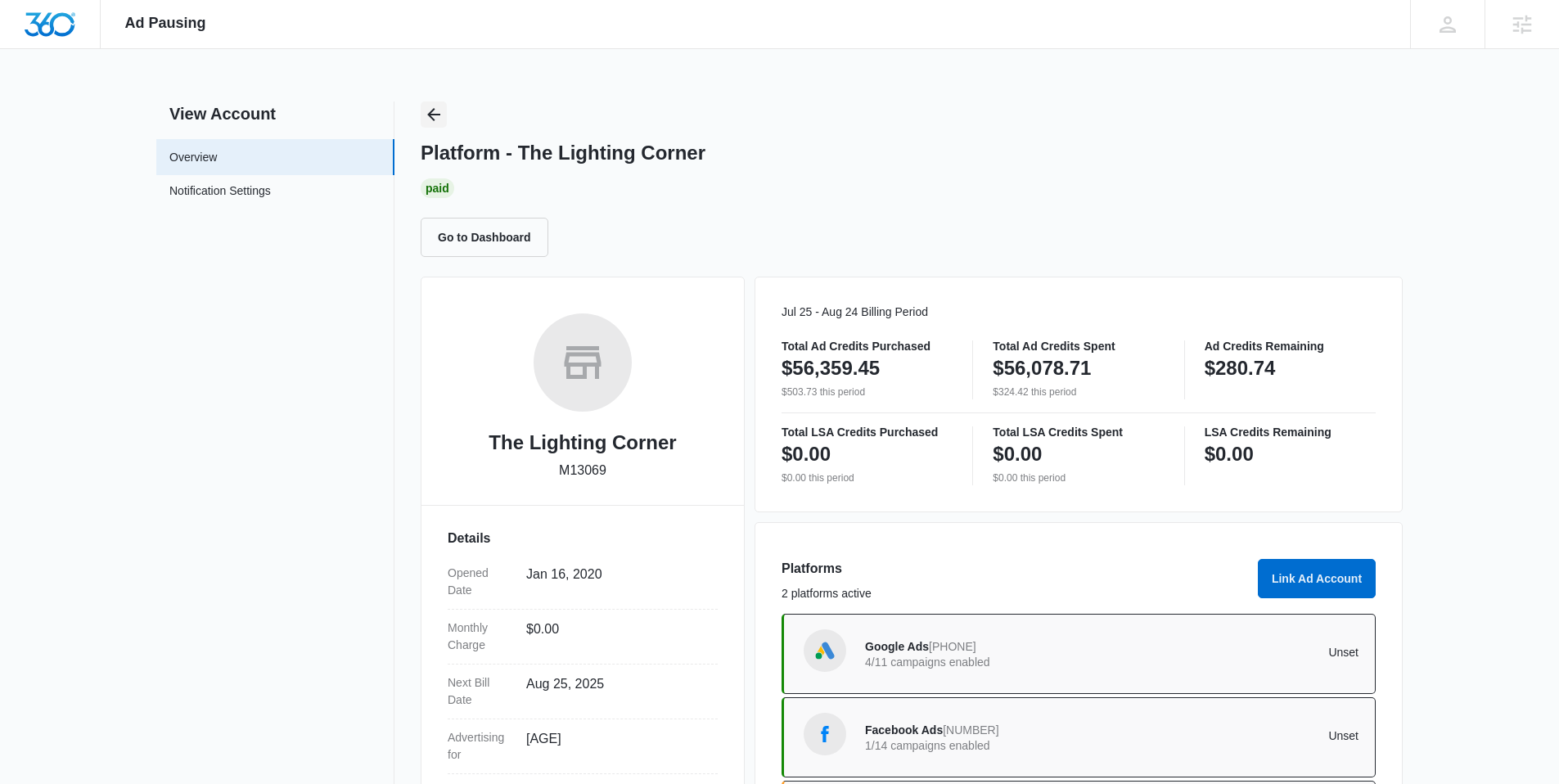 click 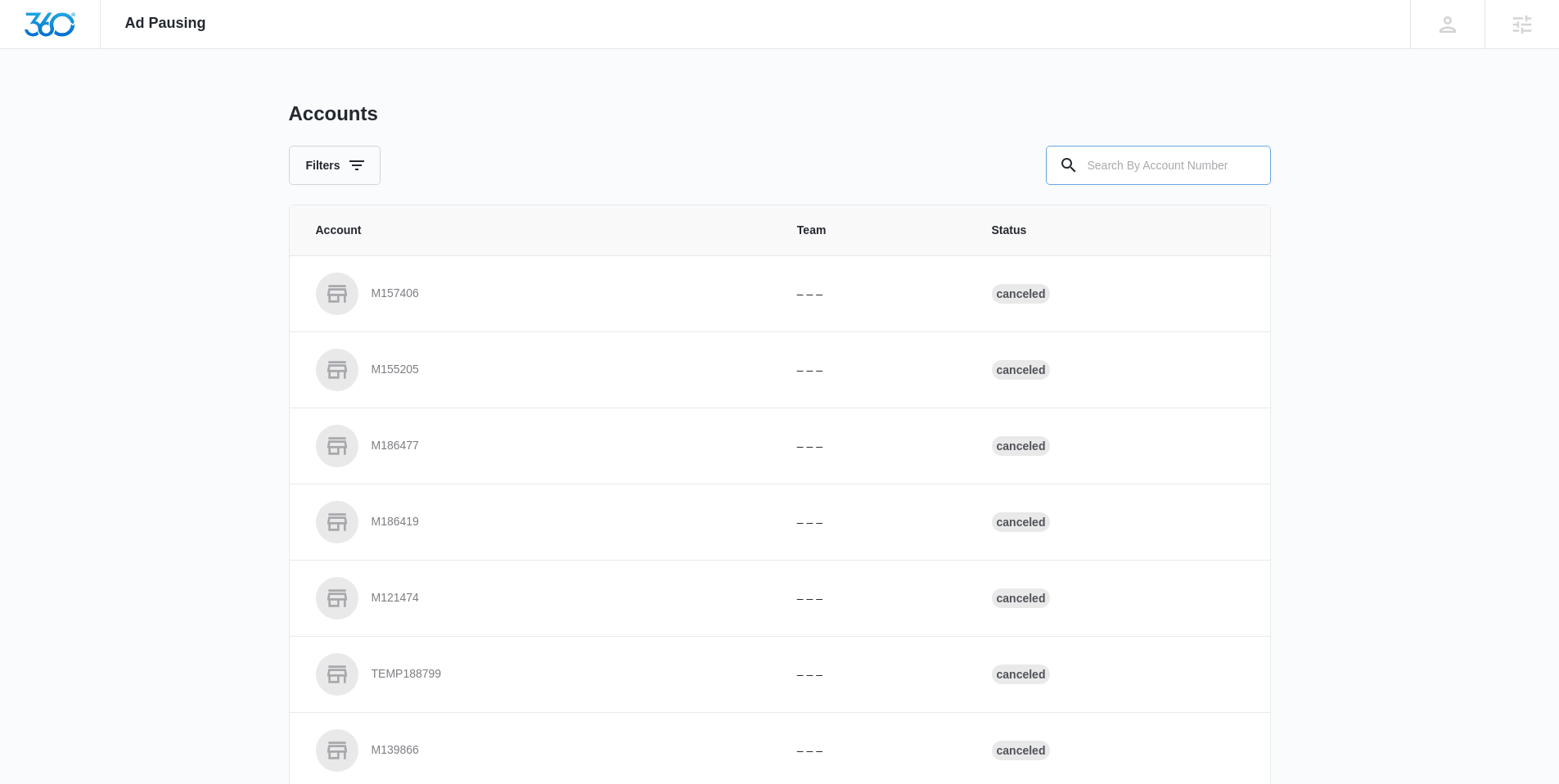 click at bounding box center (1158, 165) 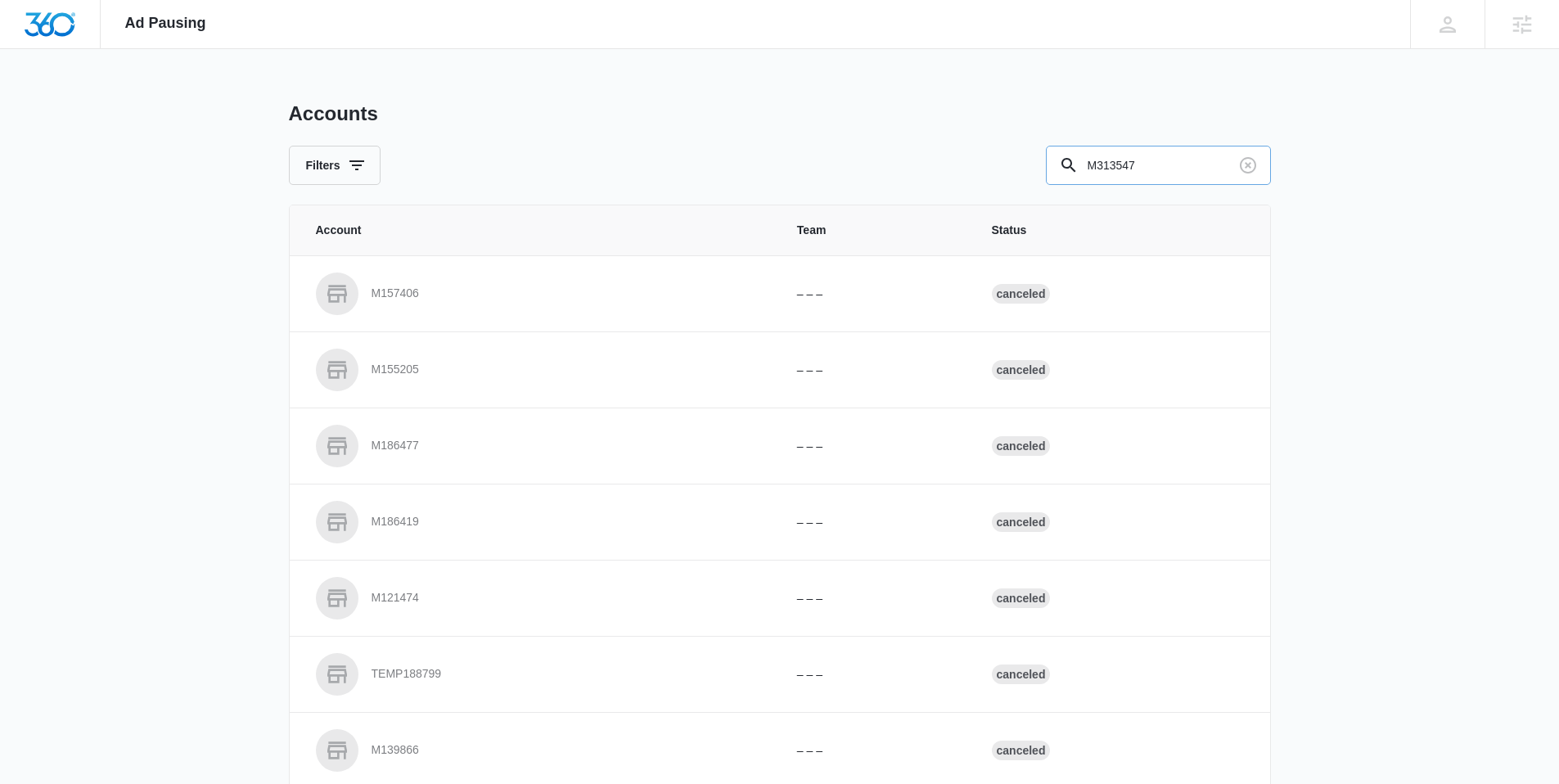 type on "M313547" 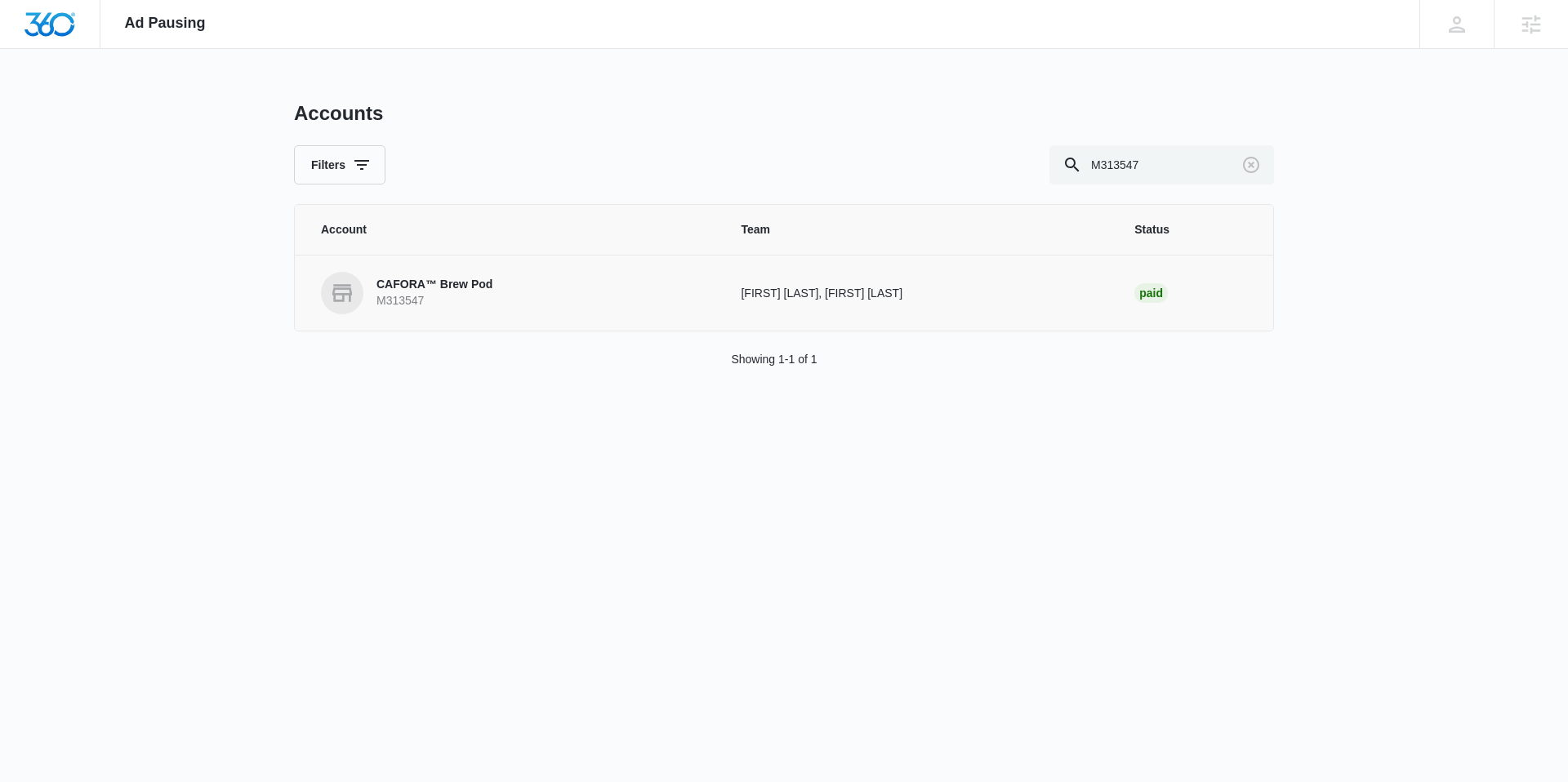 click on "CAFORA™ Brew Pod" at bounding box center (434, 285) 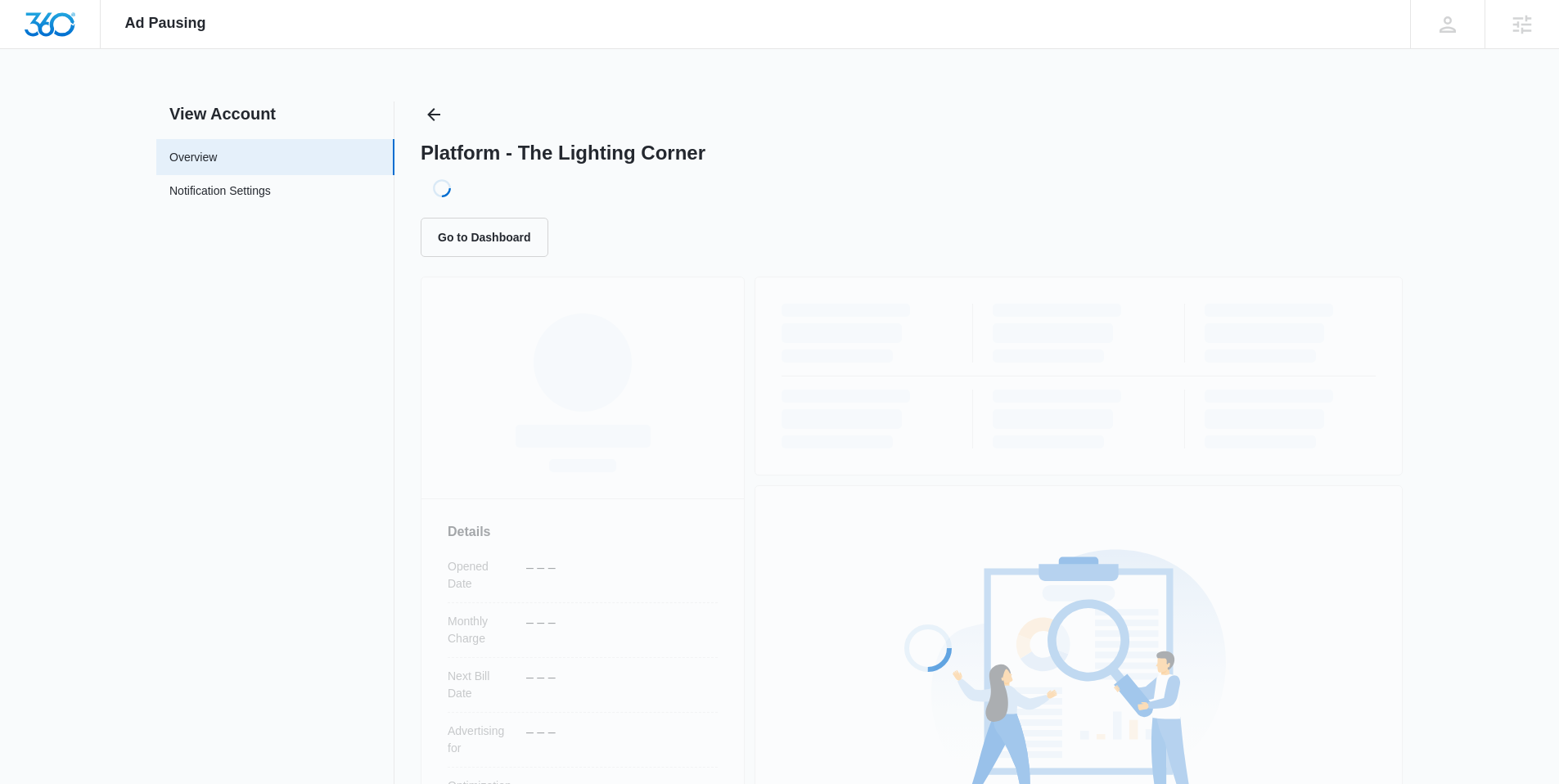 click on "View Account Overview Notification Settings 0 Platform - The Lighting Corner Loading... Go to Dashboard Loading... Details Opened Date – – – Monthly Charge – – – Next Bill Date – – – Advertising for – – – Optimization Rate – – – Ad Specialist – – – Success Manager – – – You don’t have any Account linked yet Link Ad Account to get started Link Ad Account" at bounding box center (779, 543) 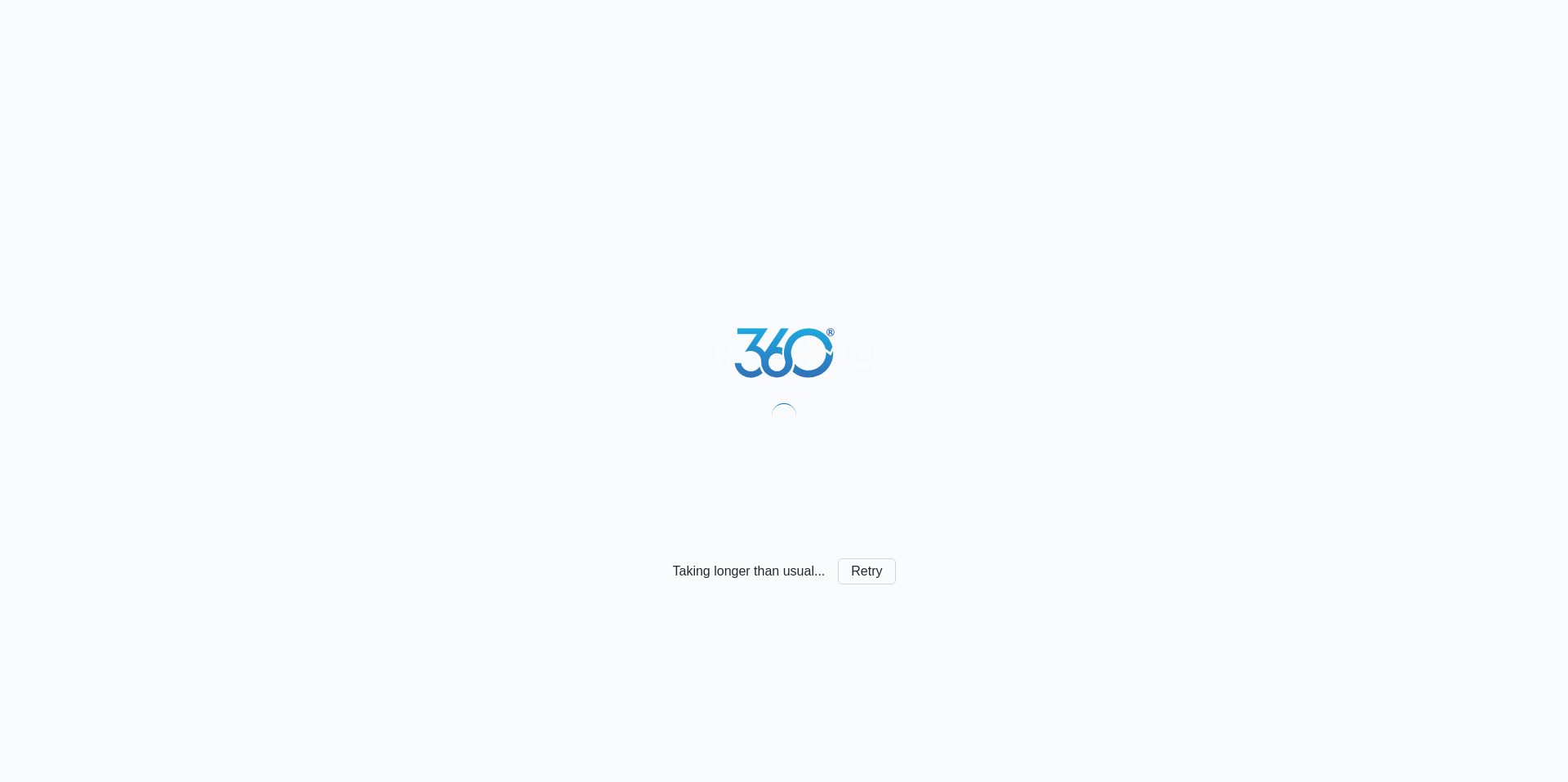 scroll, scrollTop: 0, scrollLeft: 0, axis: both 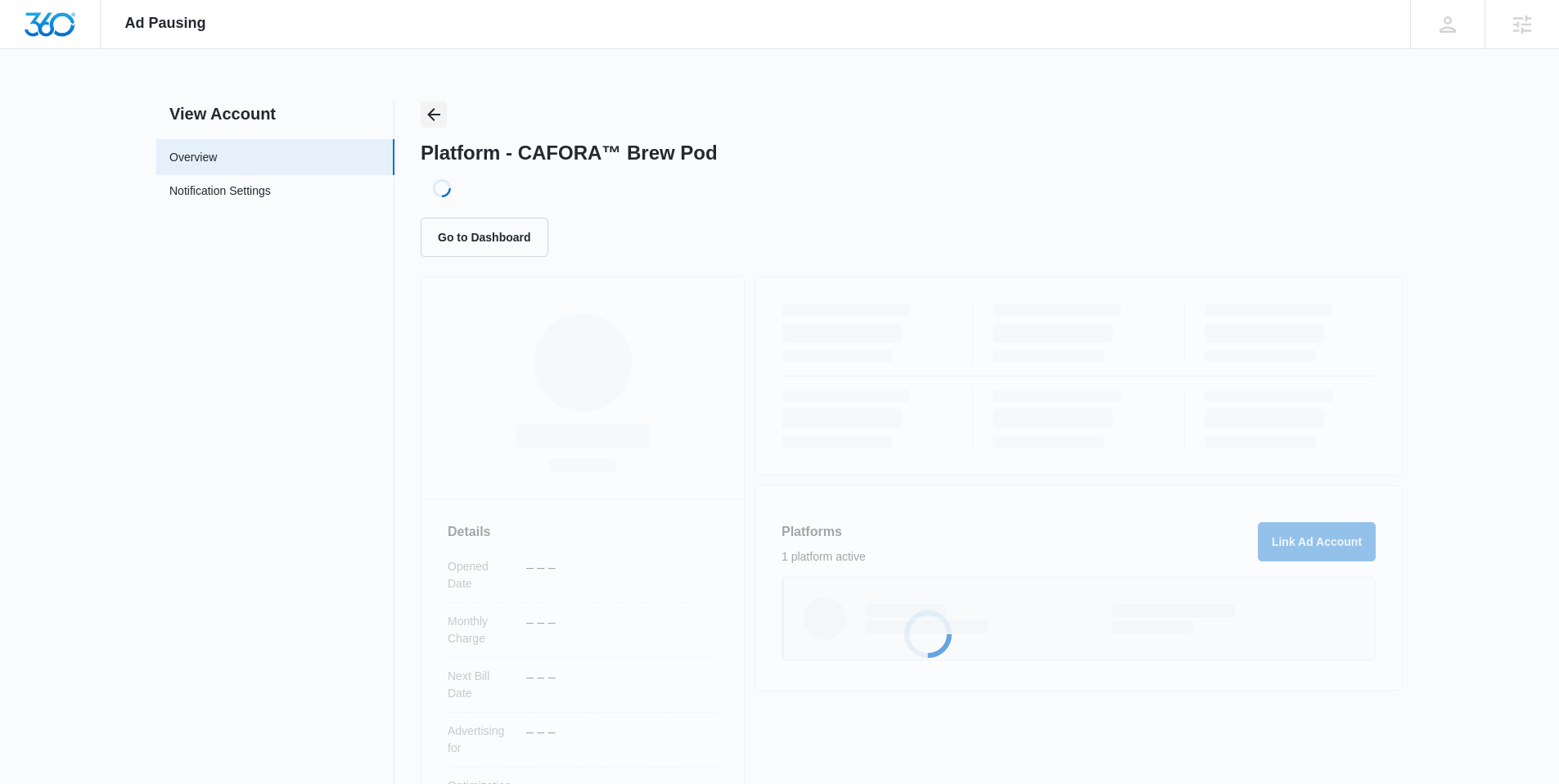 click 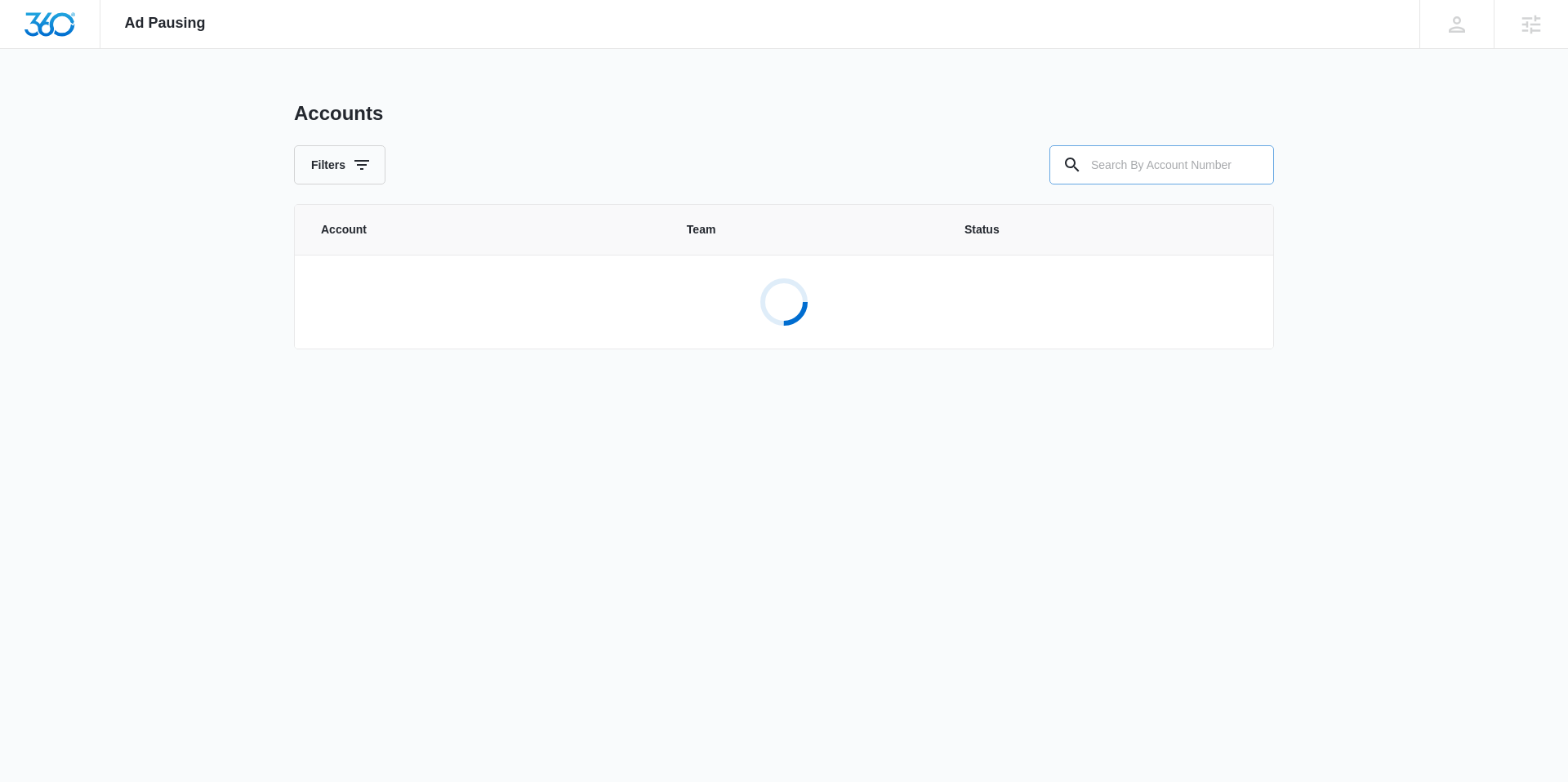 click at bounding box center (1161, 165) 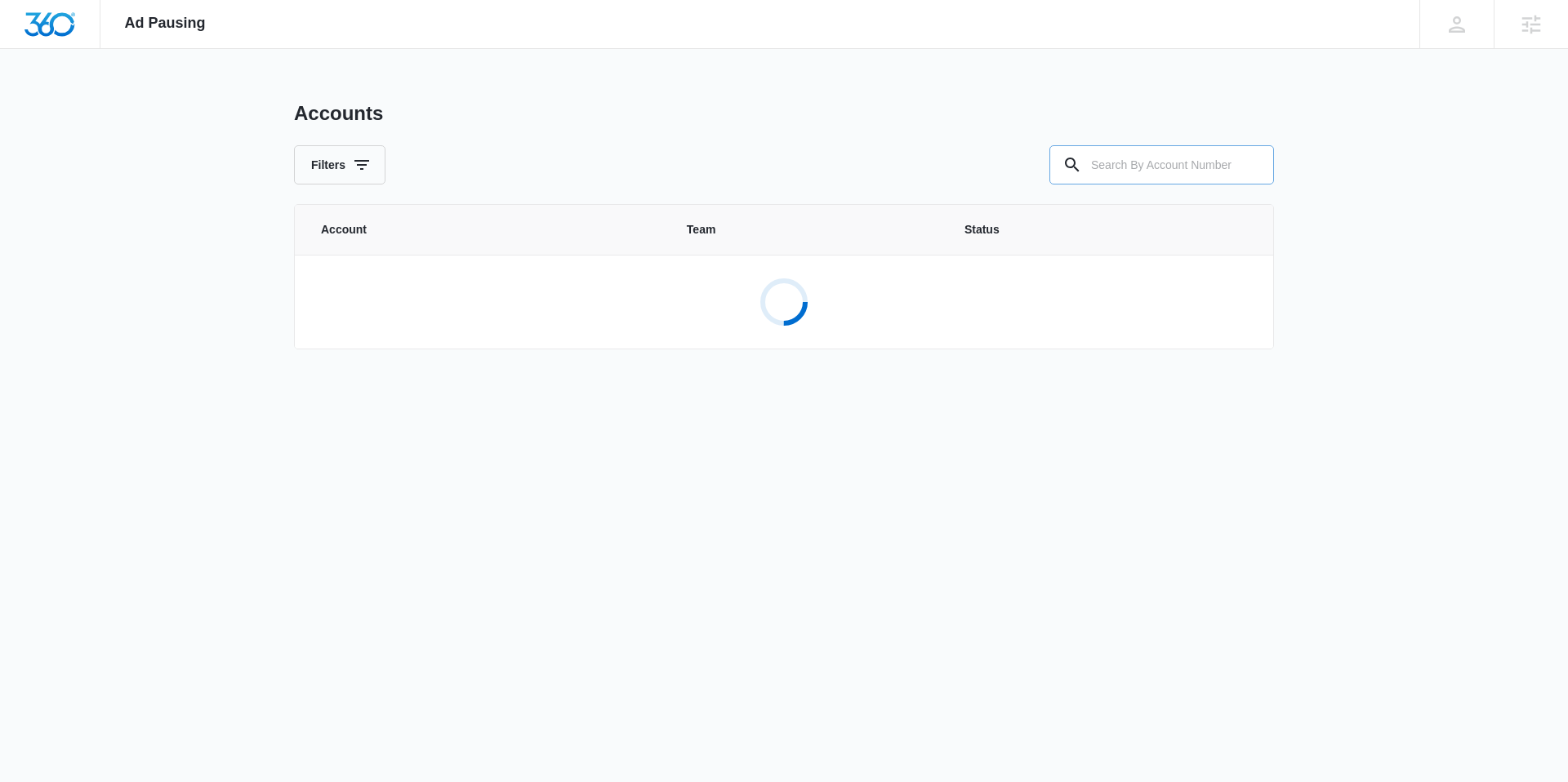 paste on "M329624" 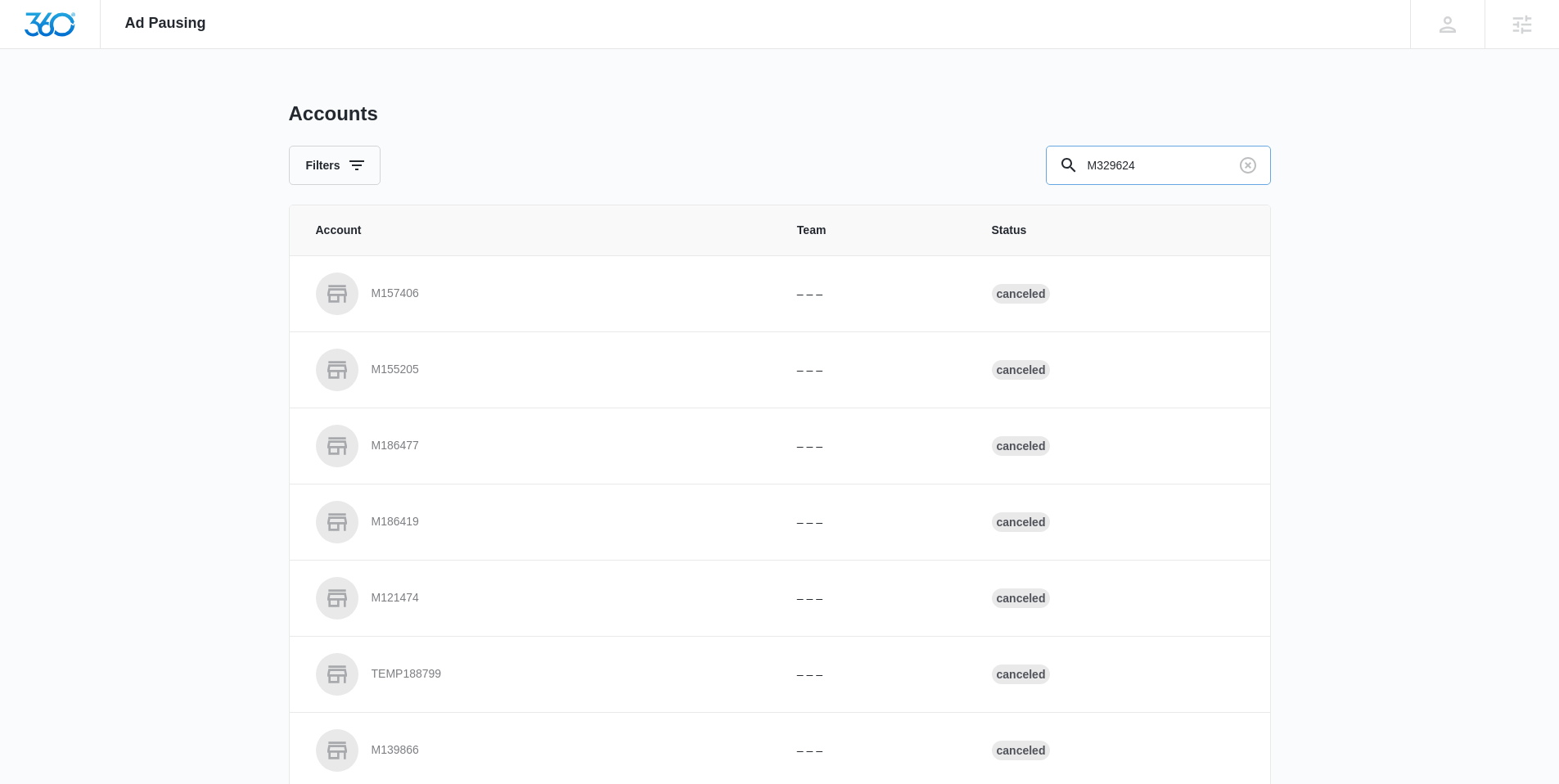 click on "M329624" at bounding box center (1158, 165) 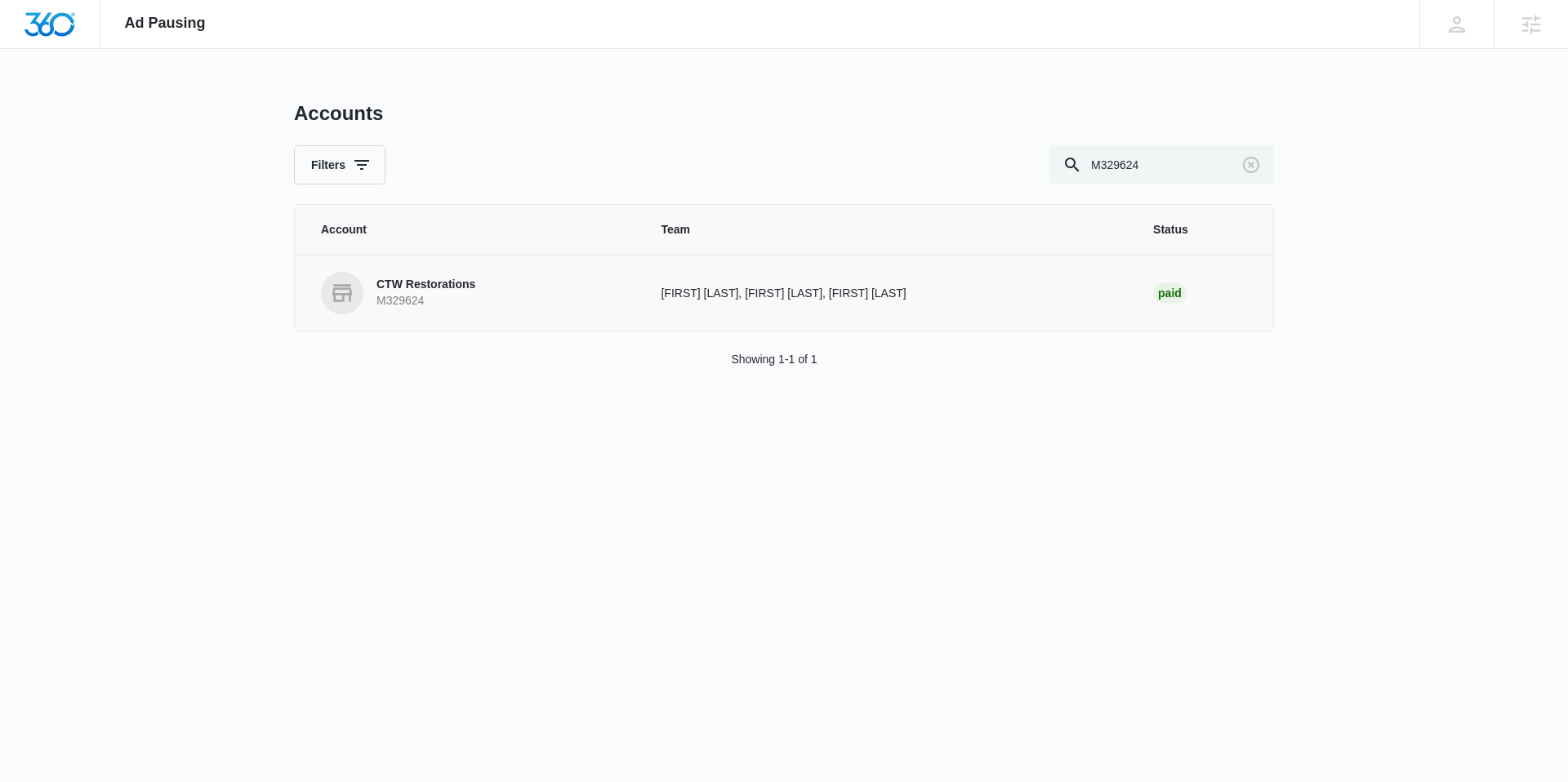 click on "M329624" at bounding box center [425, 301] 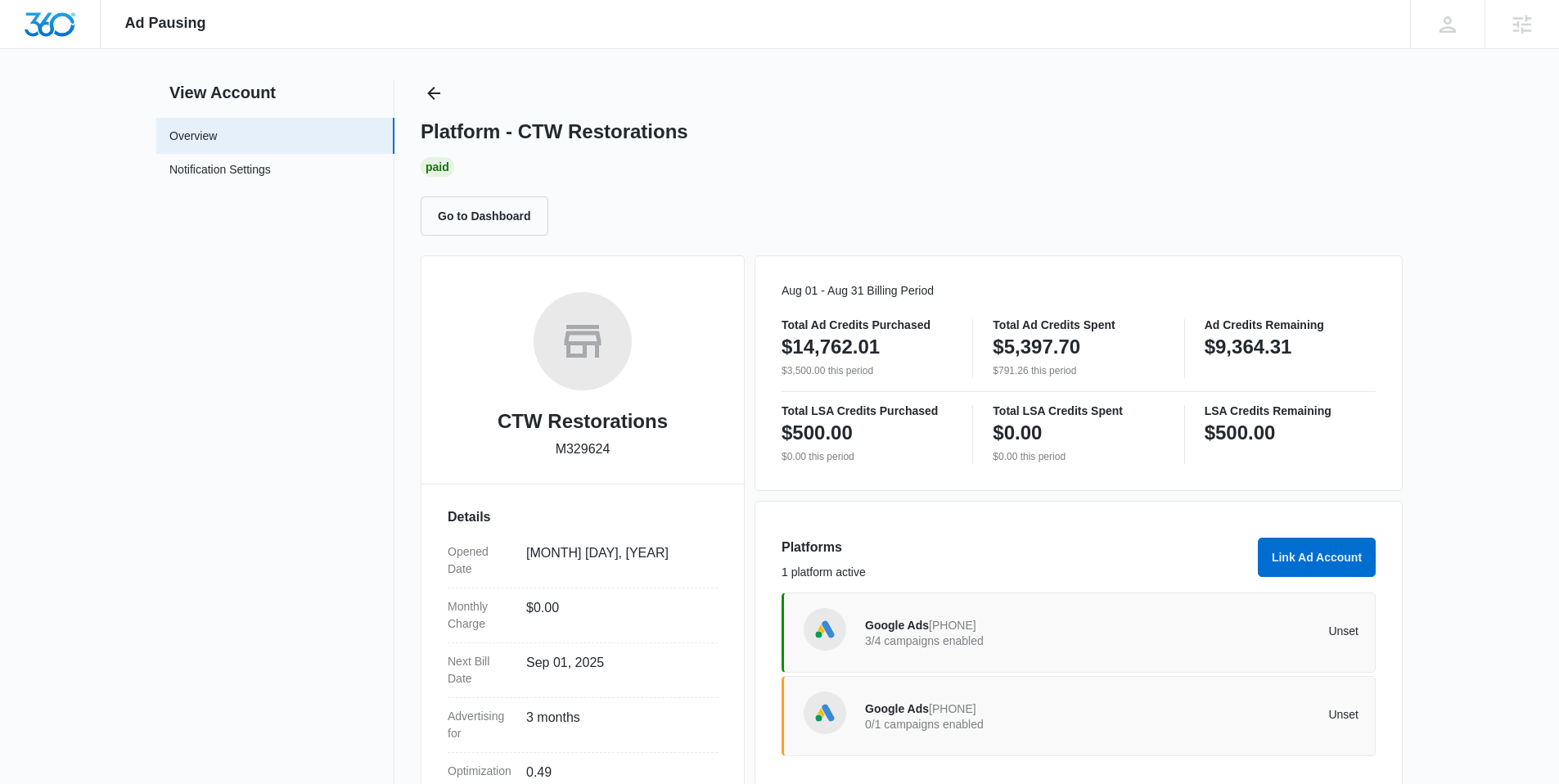 scroll, scrollTop: 0, scrollLeft: 0, axis: both 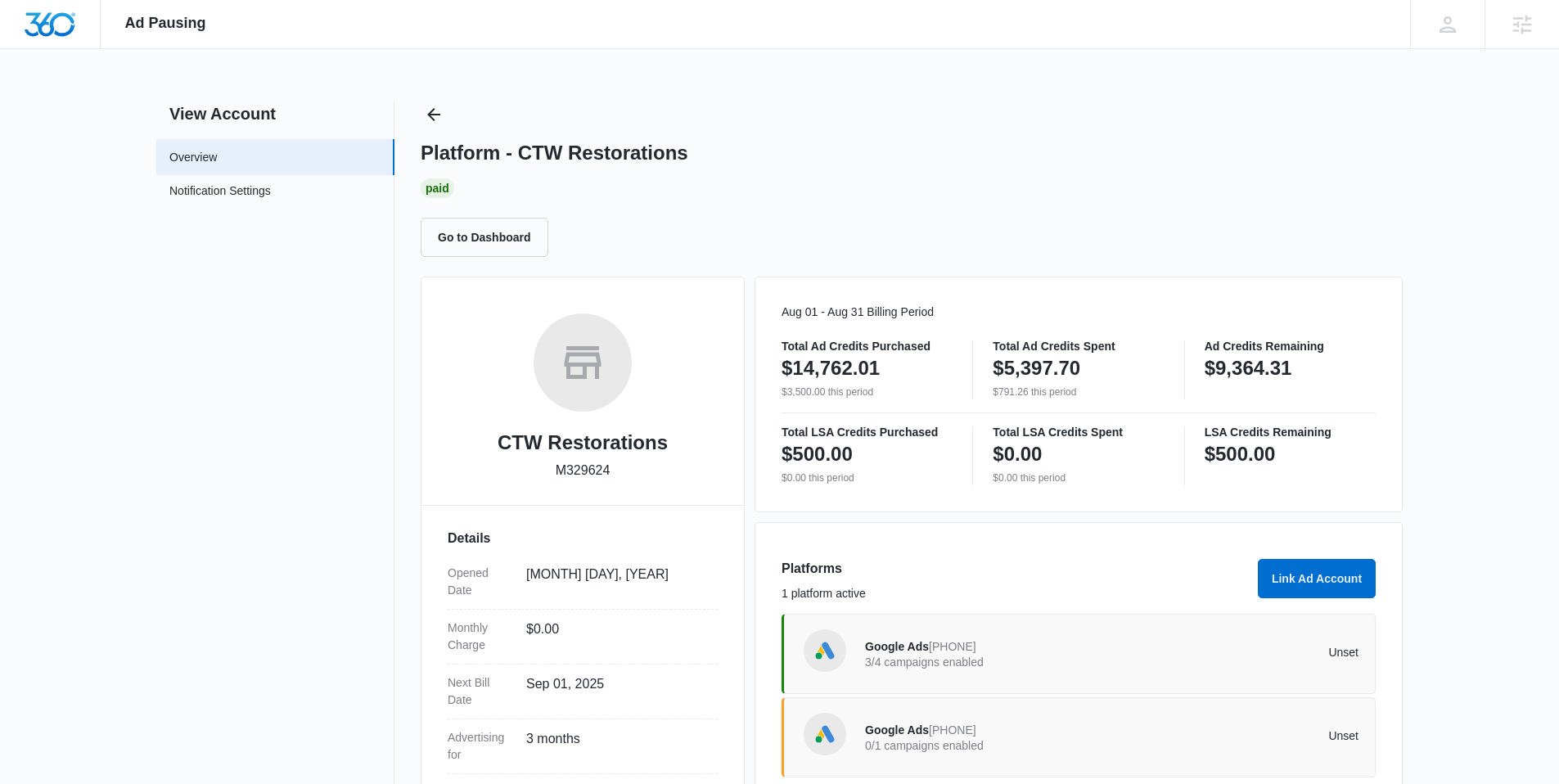 drag, startPoint x: 554, startPoint y: 471, endPoint x: 633, endPoint y: 466, distance: 79.15807 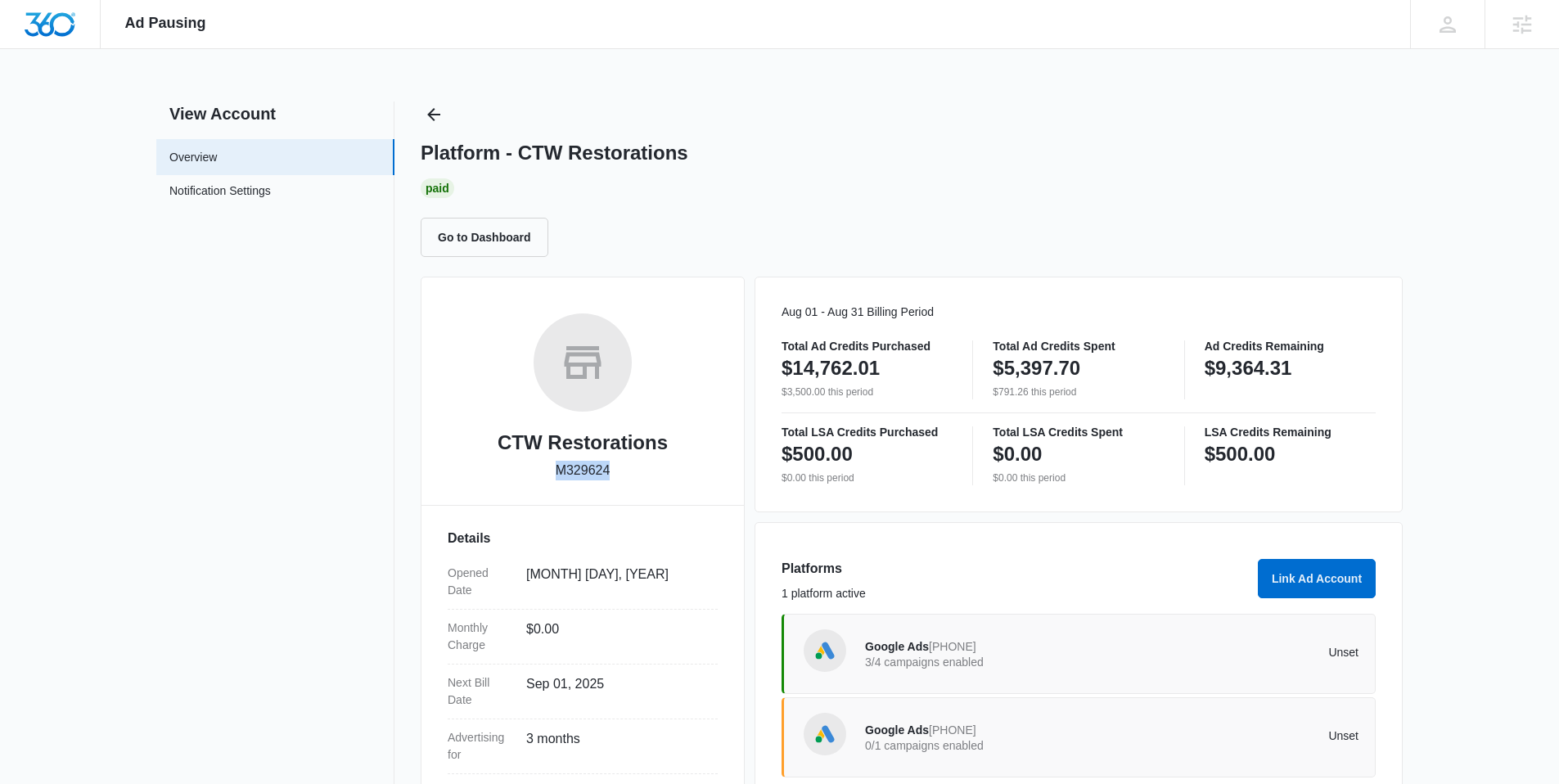 copy on "M329624" 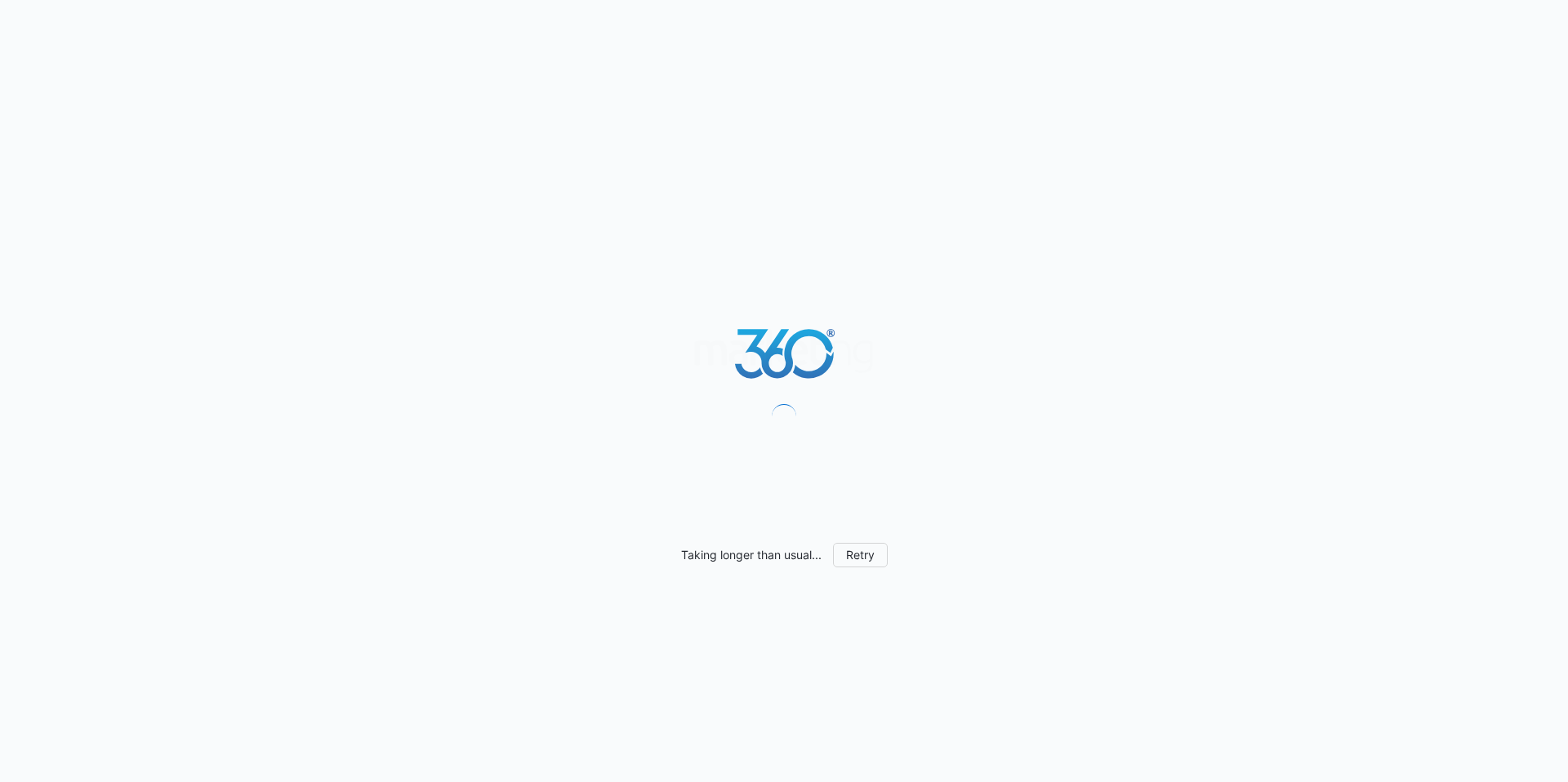 scroll, scrollTop: 0, scrollLeft: 0, axis: both 